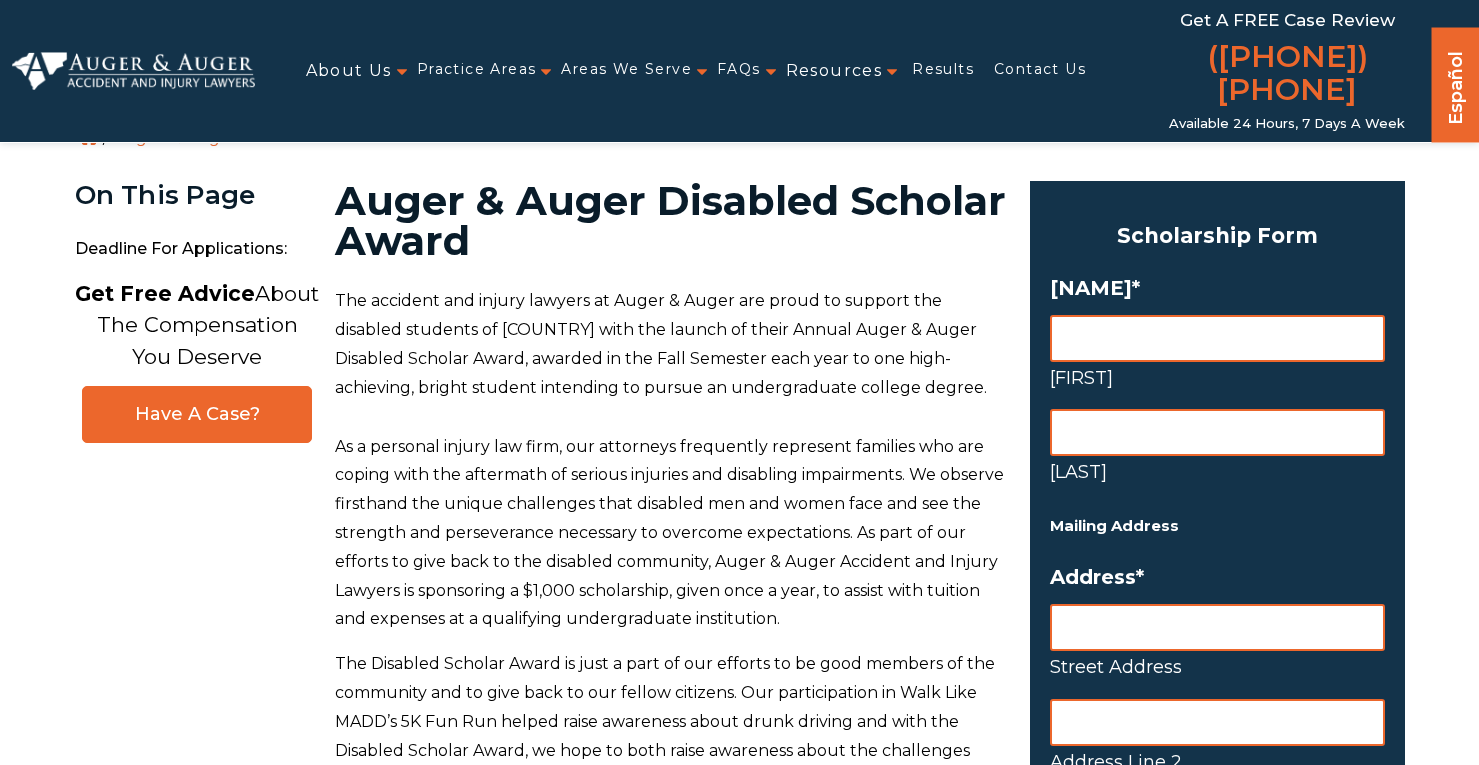 scroll, scrollTop: 0, scrollLeft: 0, axis: both 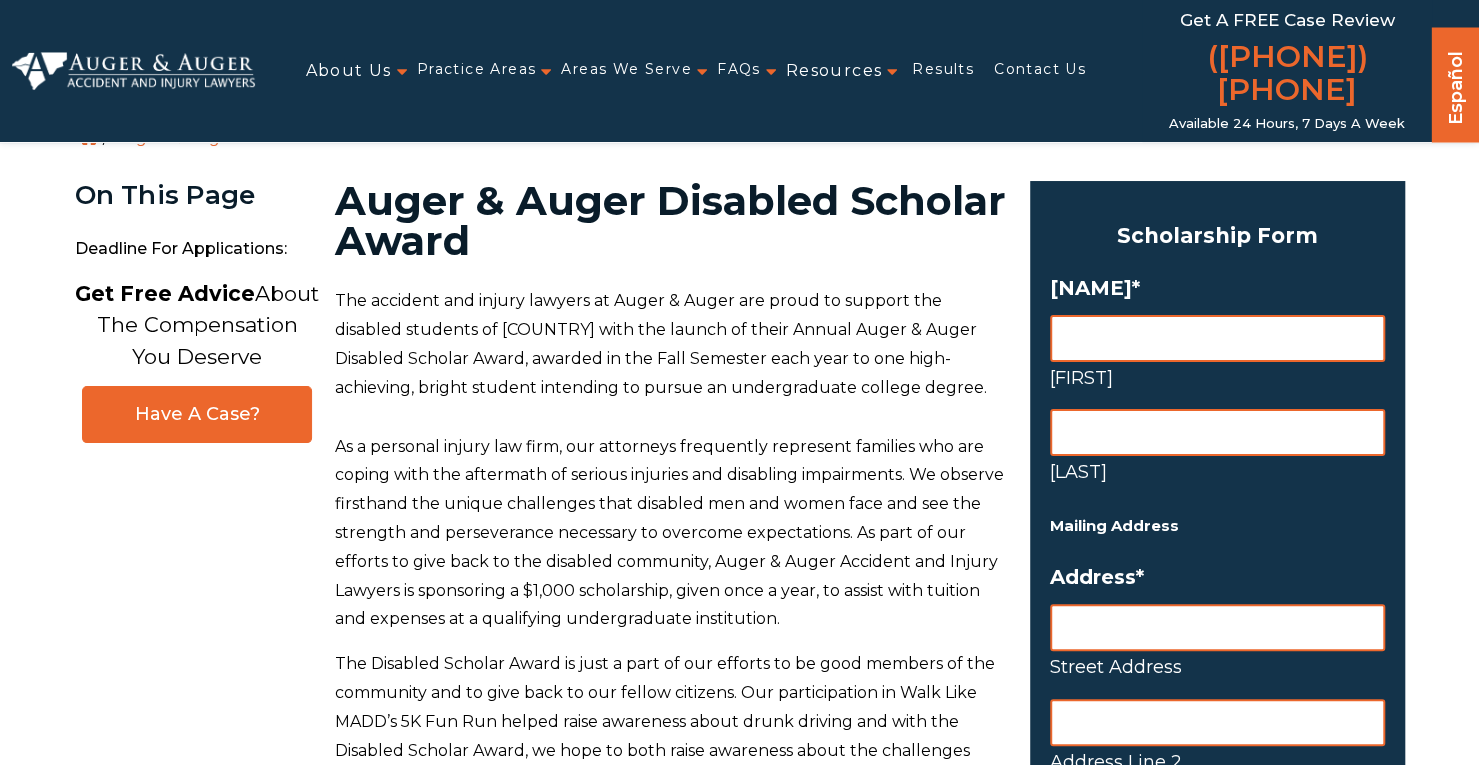 drag, startPoint x: 0, startPoint y: 0, endPoint x: 1202, endPoint y: 349, distance: 1251.6409 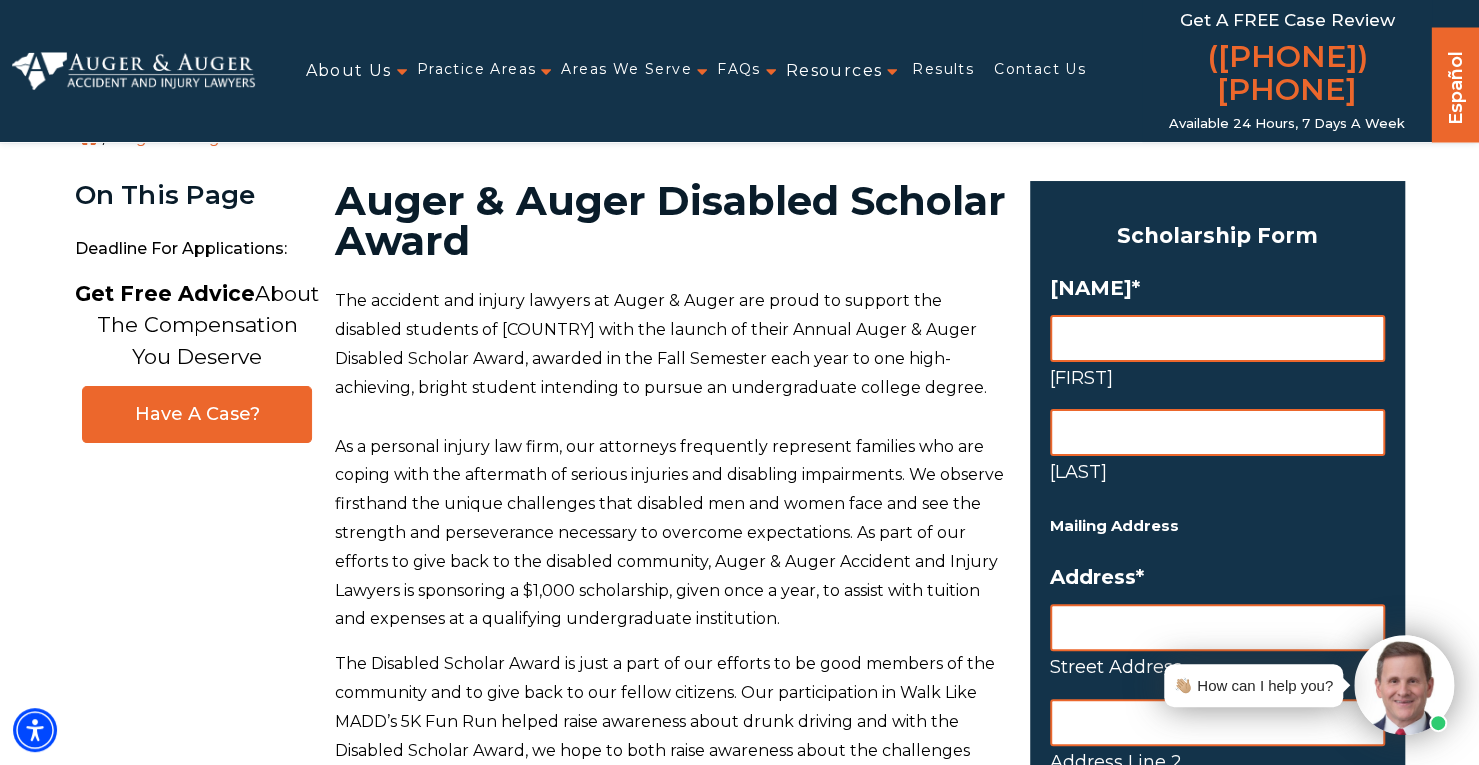 type on "Corwyn" 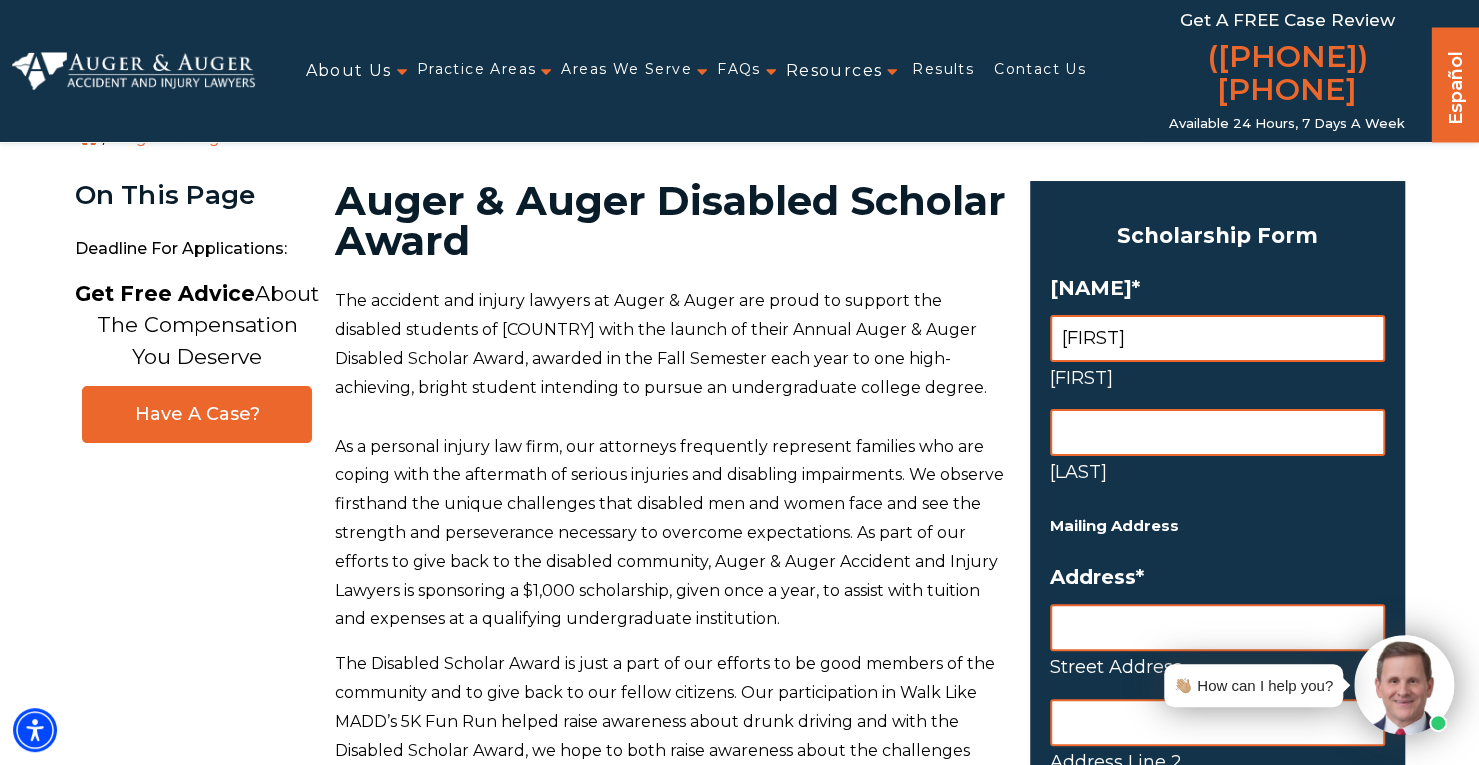 type on "106 Overview Drive" 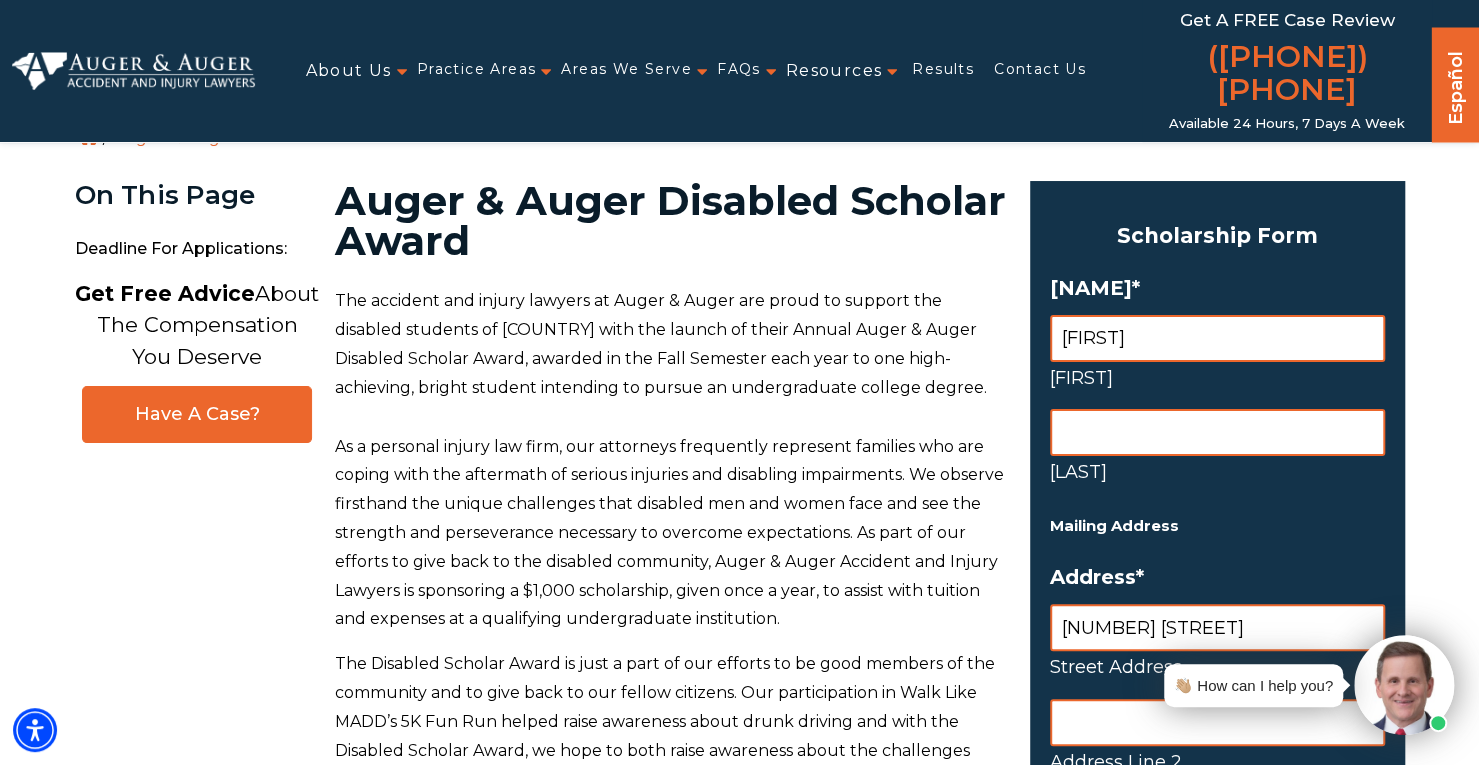 type on "Madison" 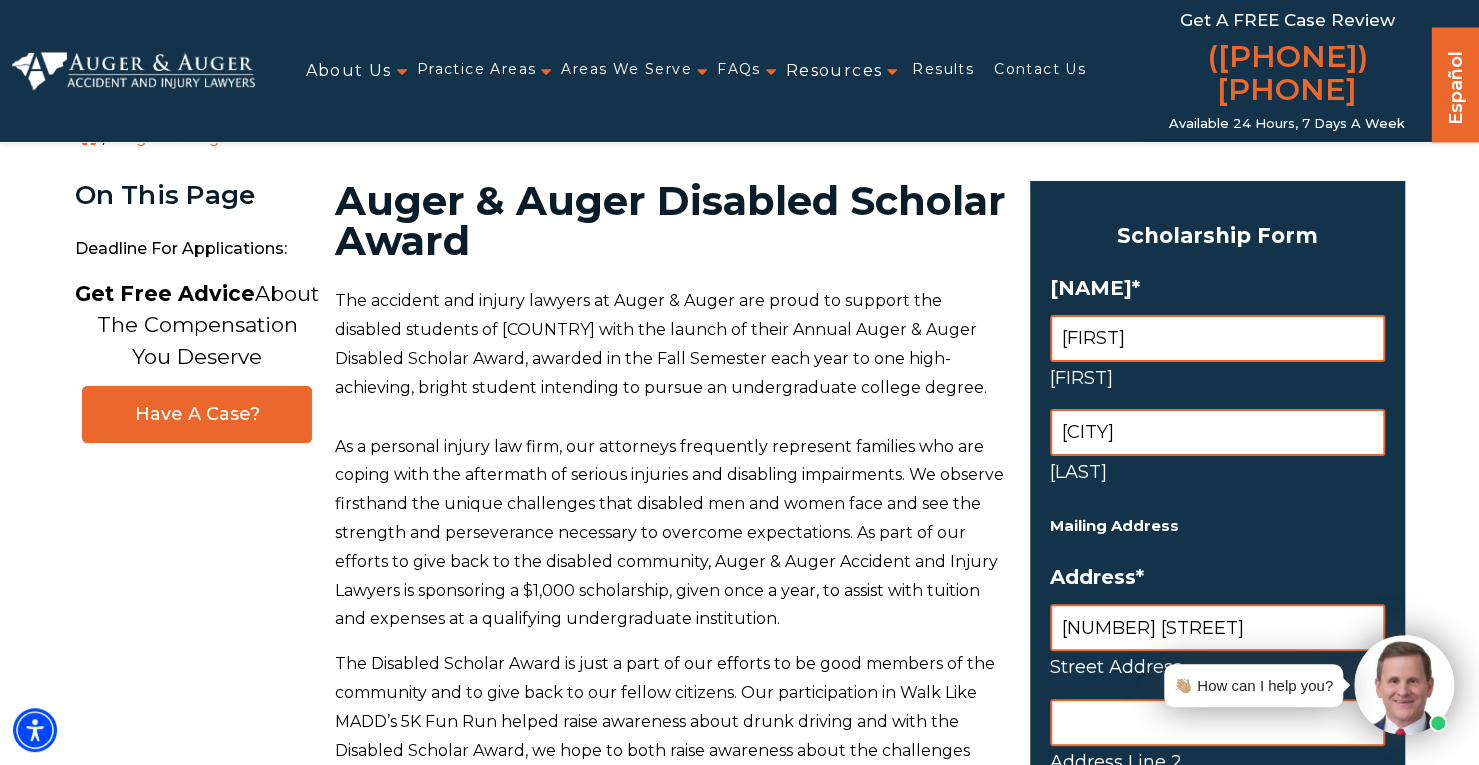 type on "(301) 257-4054" 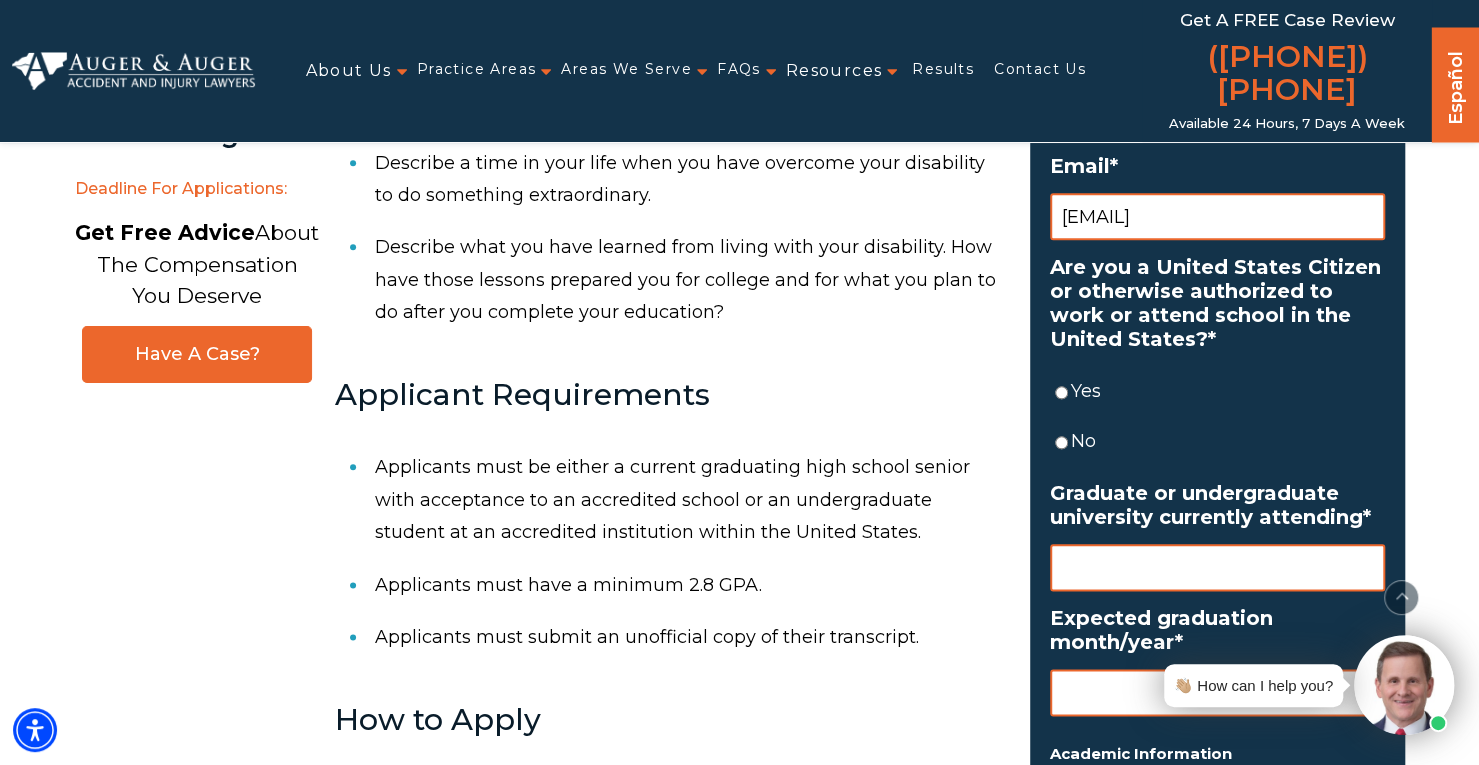 scroll, scrollTop: 1119, scrollLeft: 0, axis: vertical 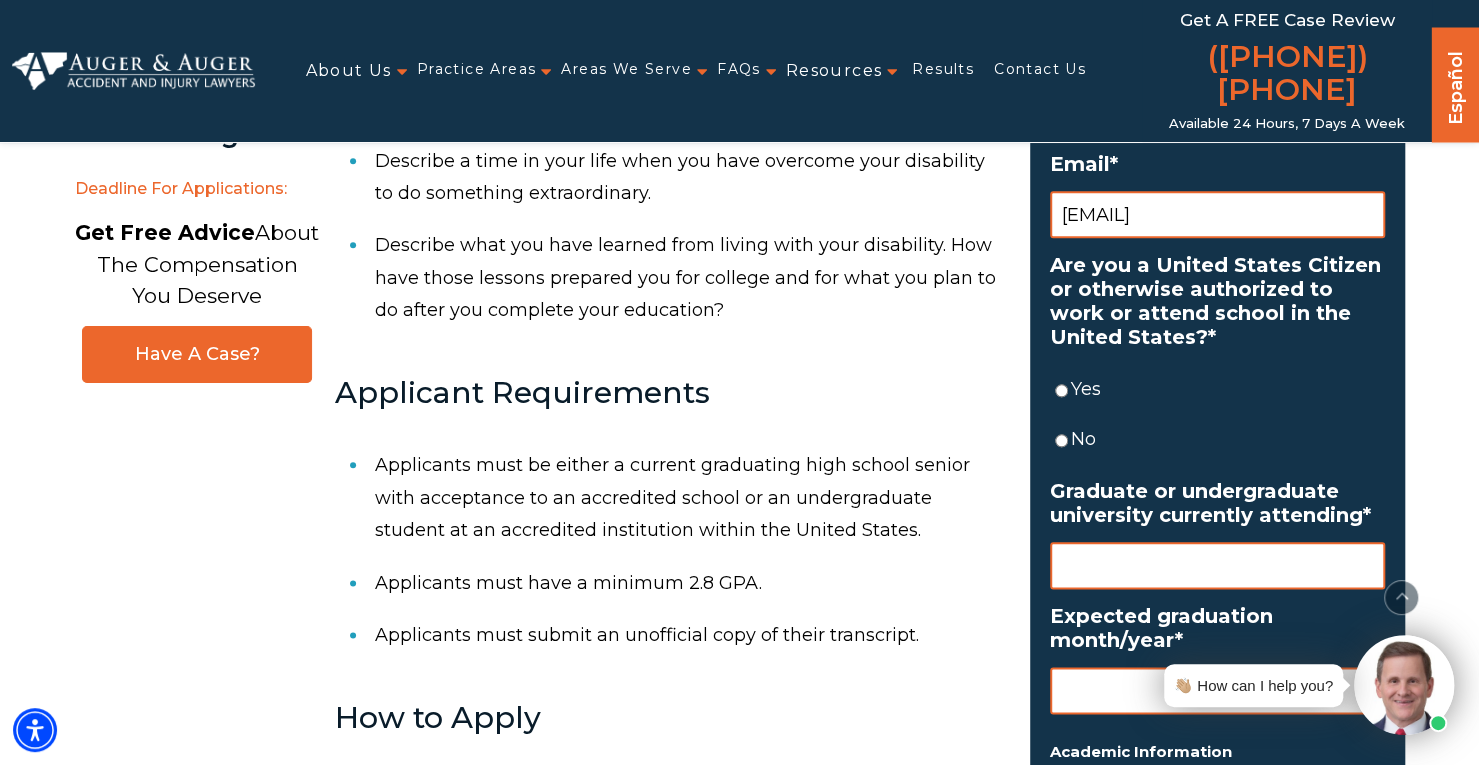 click on "Yes" at bounding box center (1061, 390) 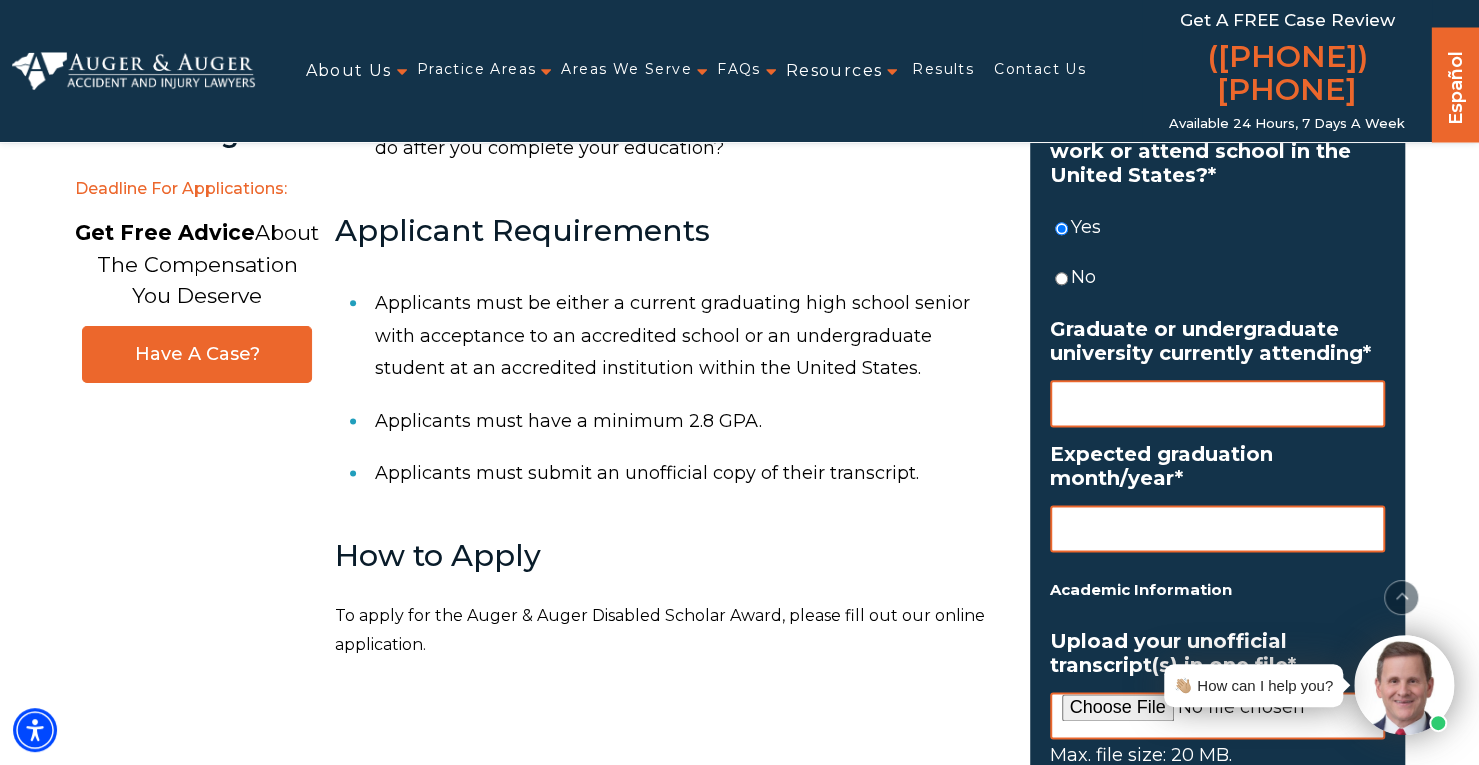 scroll, scrollTop: 1285, scrollLeft: 0, axis: vertical 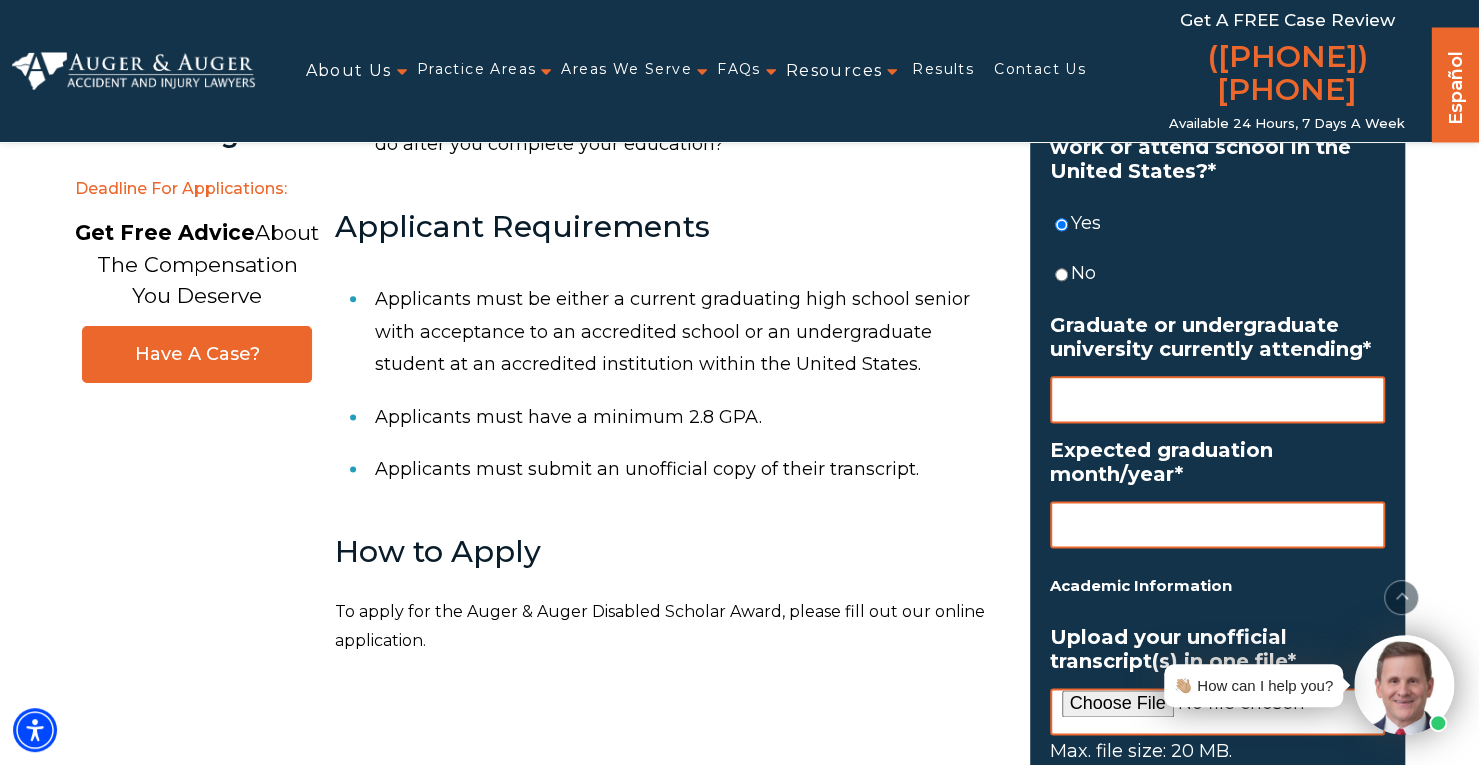 click on "Graduate or undergraduate university currently attending *" at bounding box center (1217, 399) 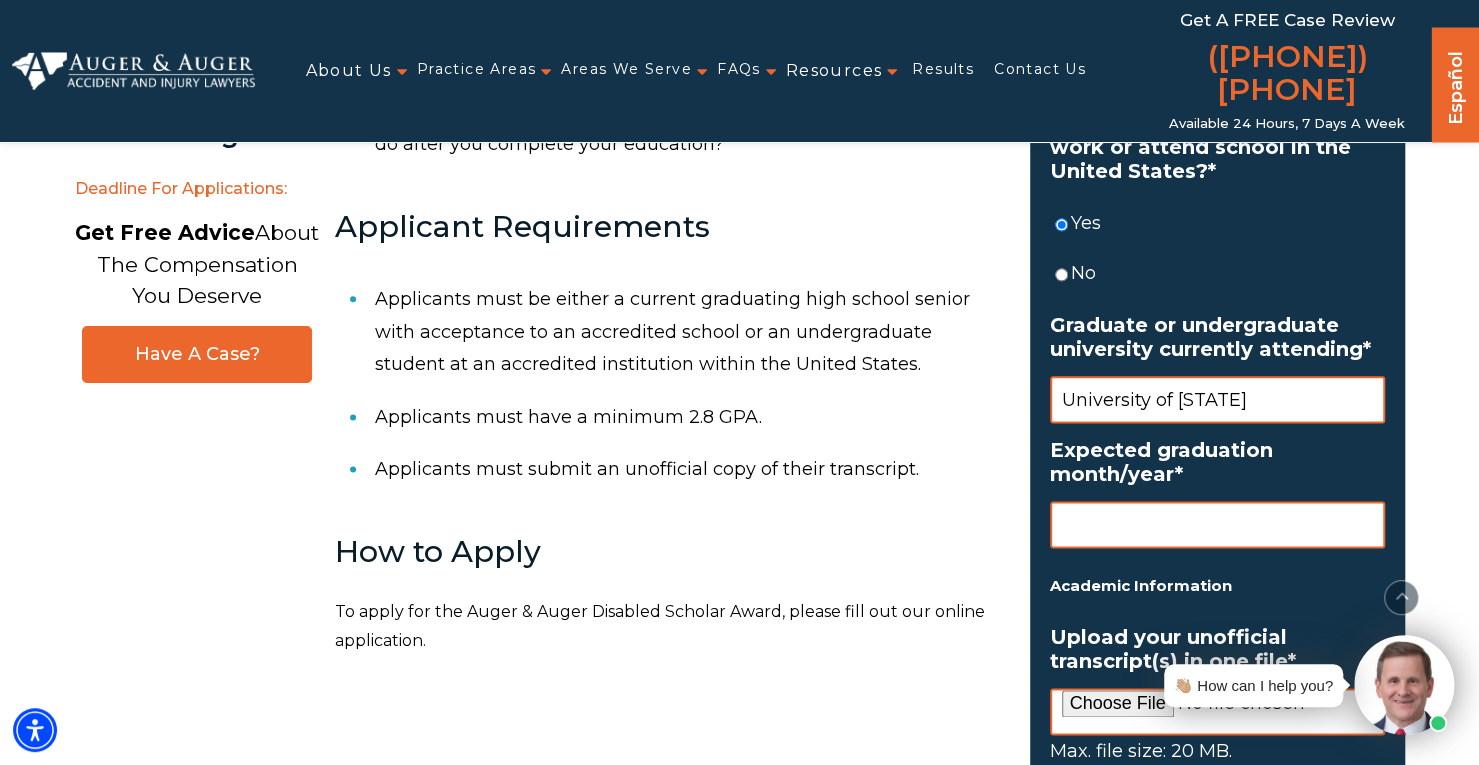 type on "University of Alabama" 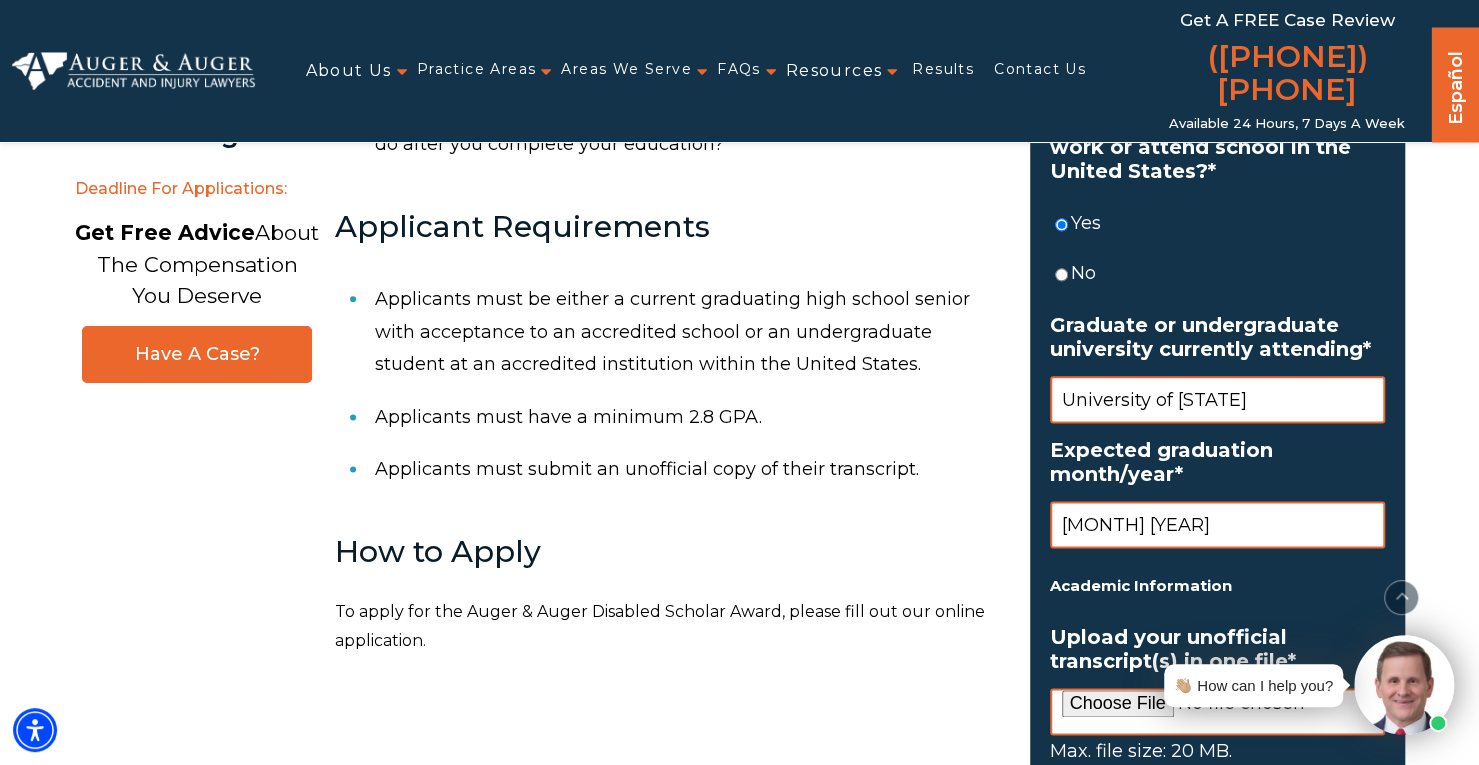 click on "May 2028" at bounding box center (1217, 524) 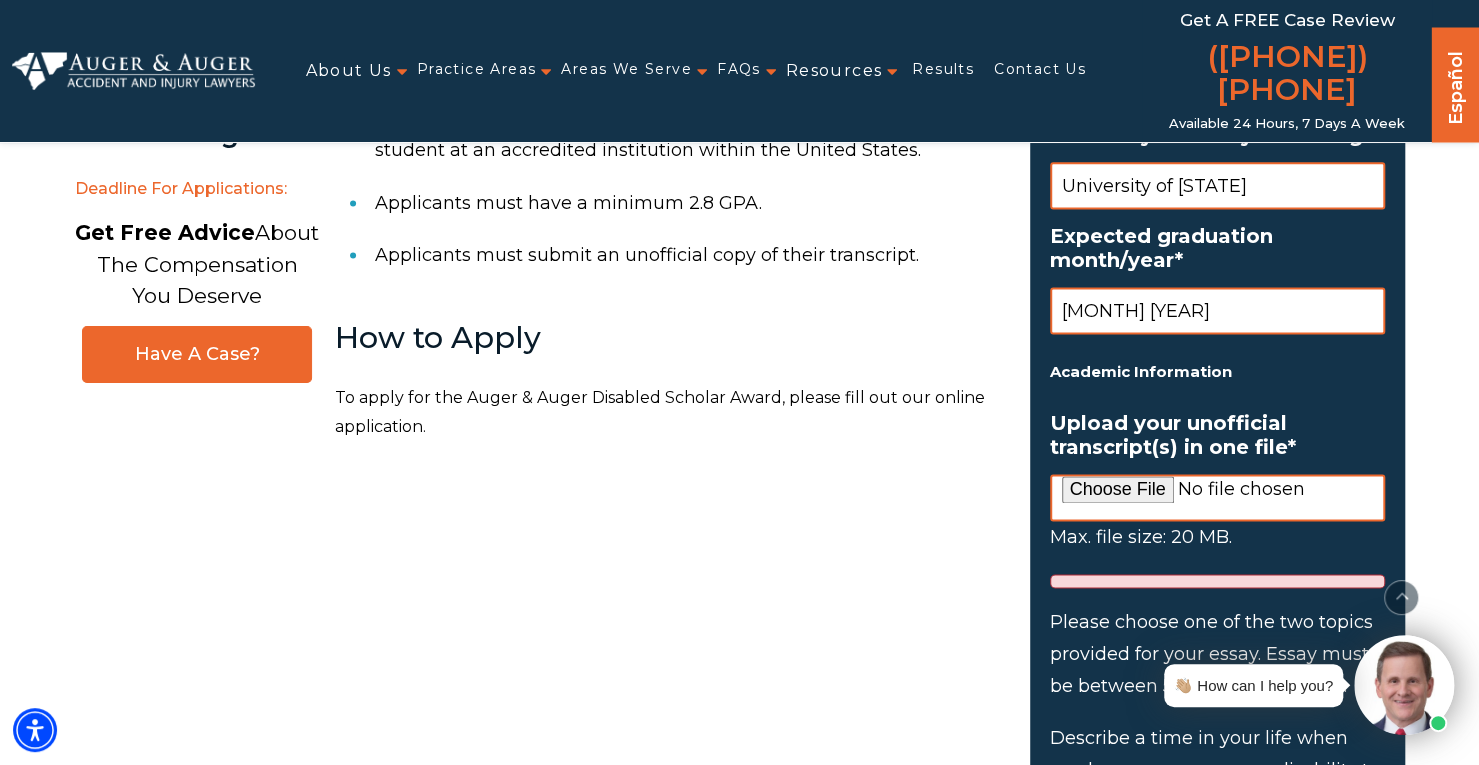 scroll, scrollTop: 1499, scrollLeft: 0, axis: vertical 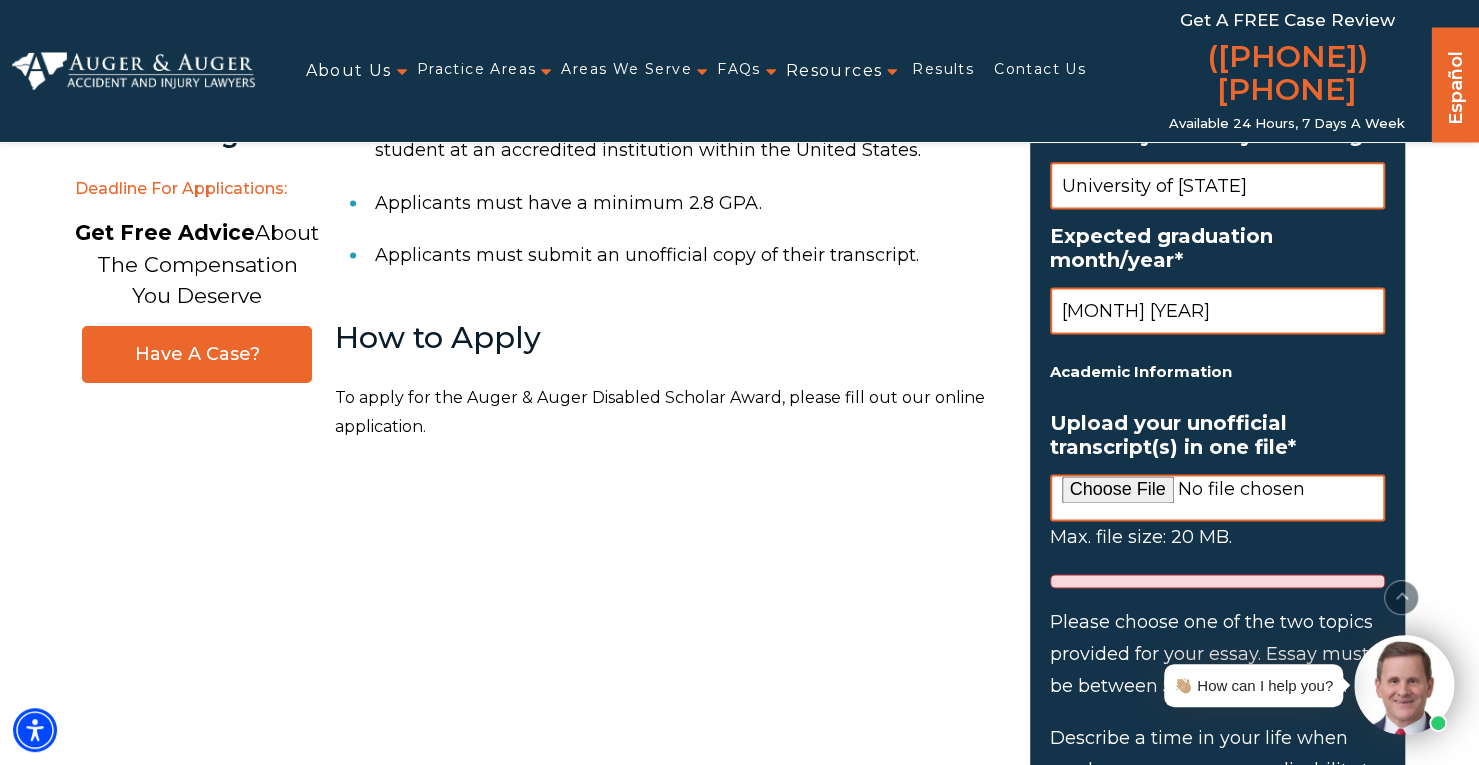 type on "May 2028" 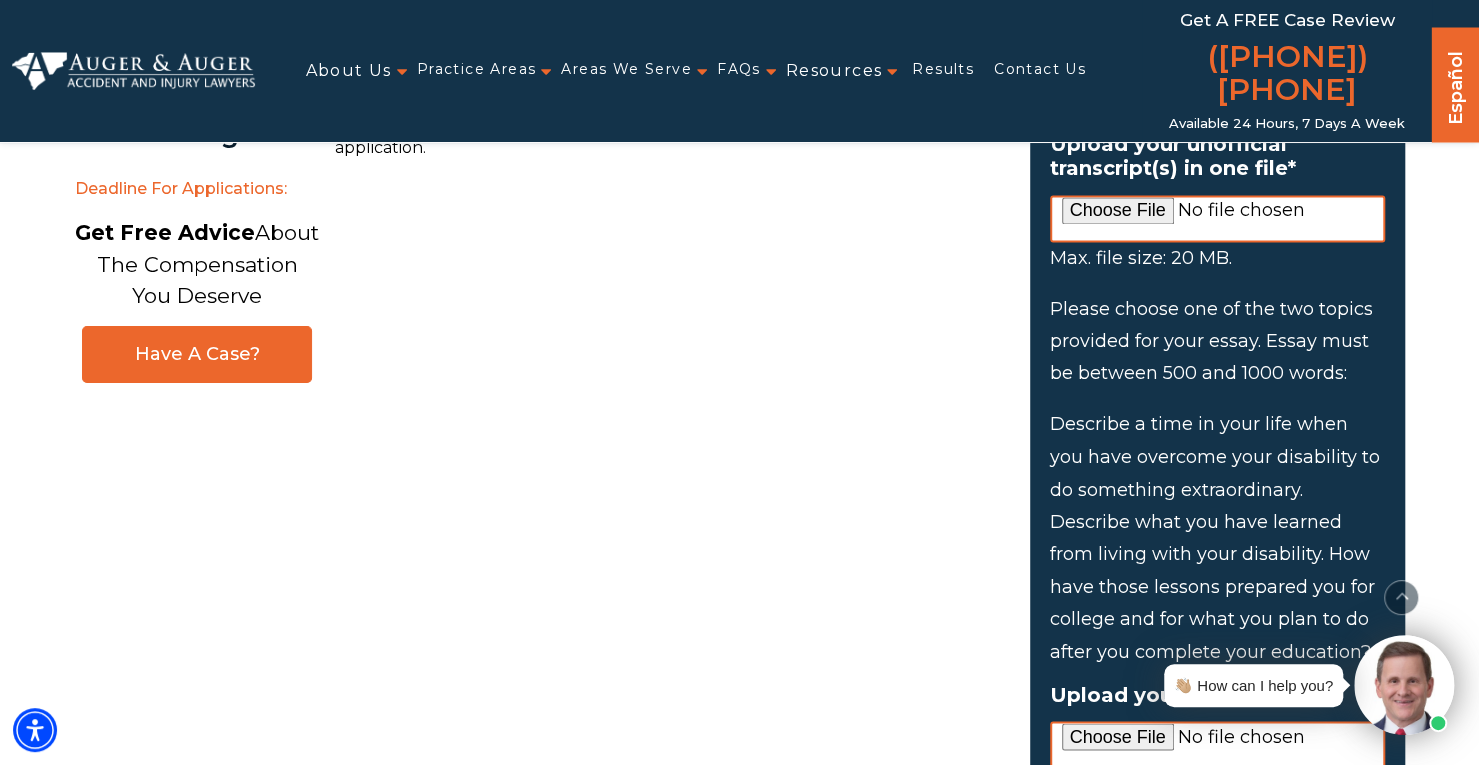 scroll, scrollTop: 1777, scrollLeft: 0, axis: vertical 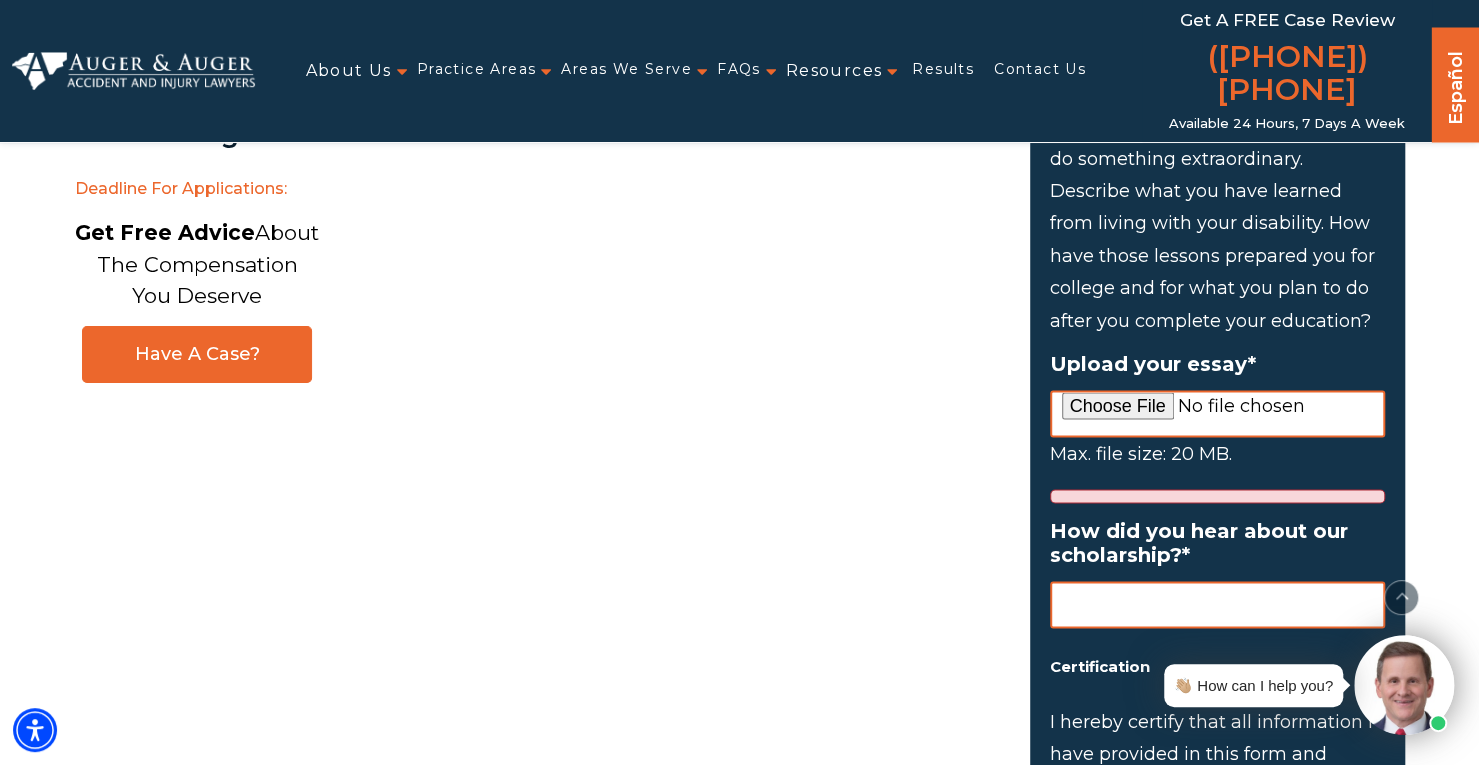 click on "Max. file size: 20 MB." at bounding box center [1217, 446] 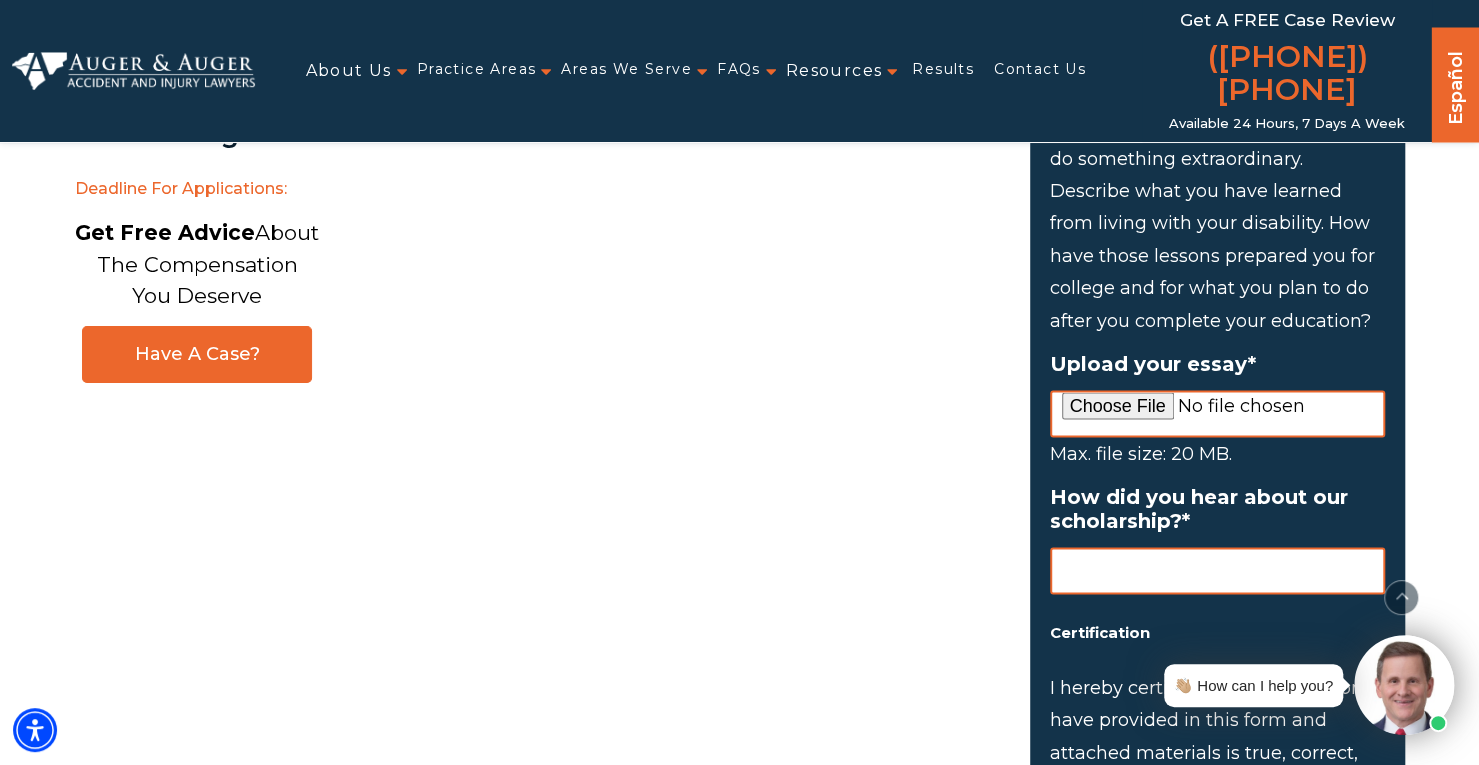 click on "How did you hear about our scholarship? *" at bounding box center [1217, 570] 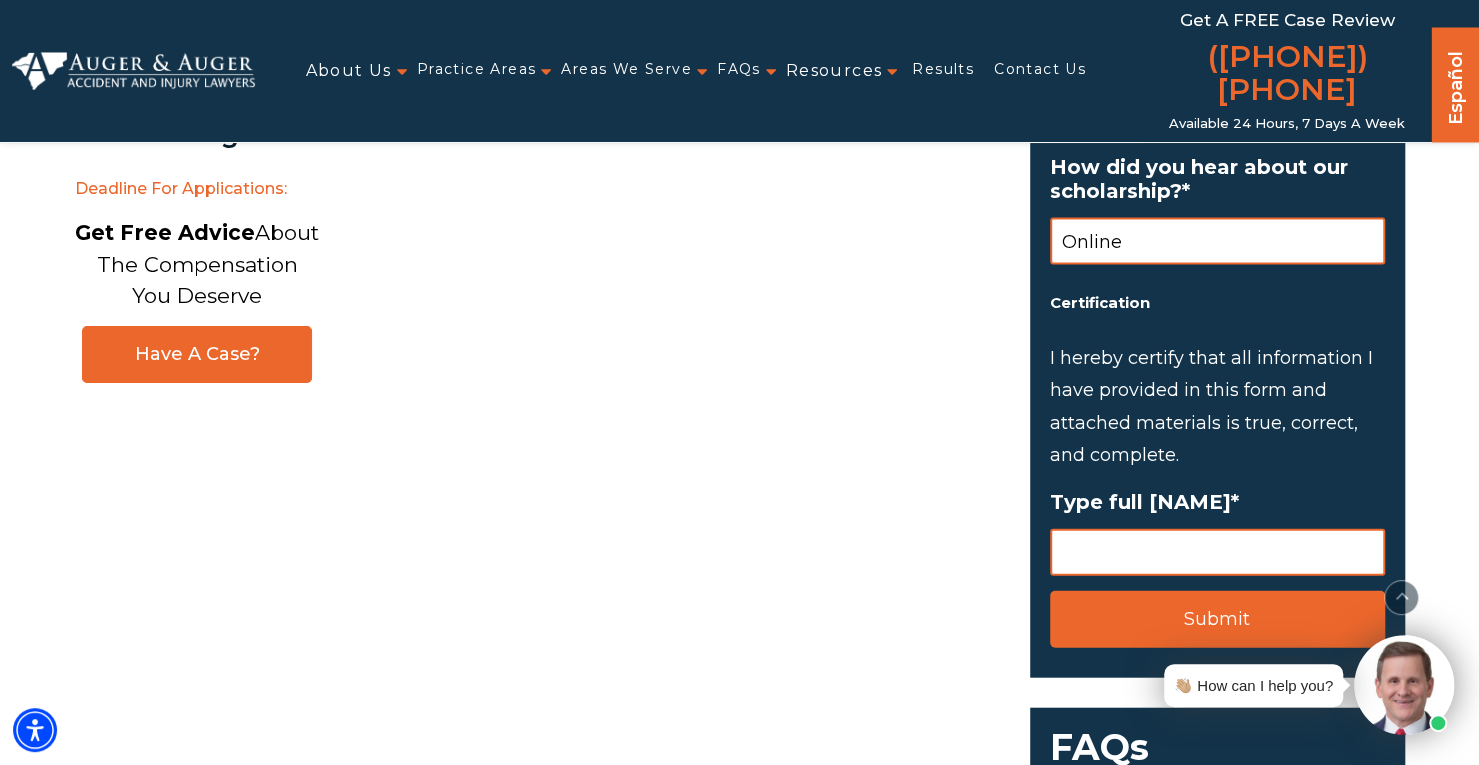 scroll, scrollTop: 2439, scrollLeft: 0, axis: vertical 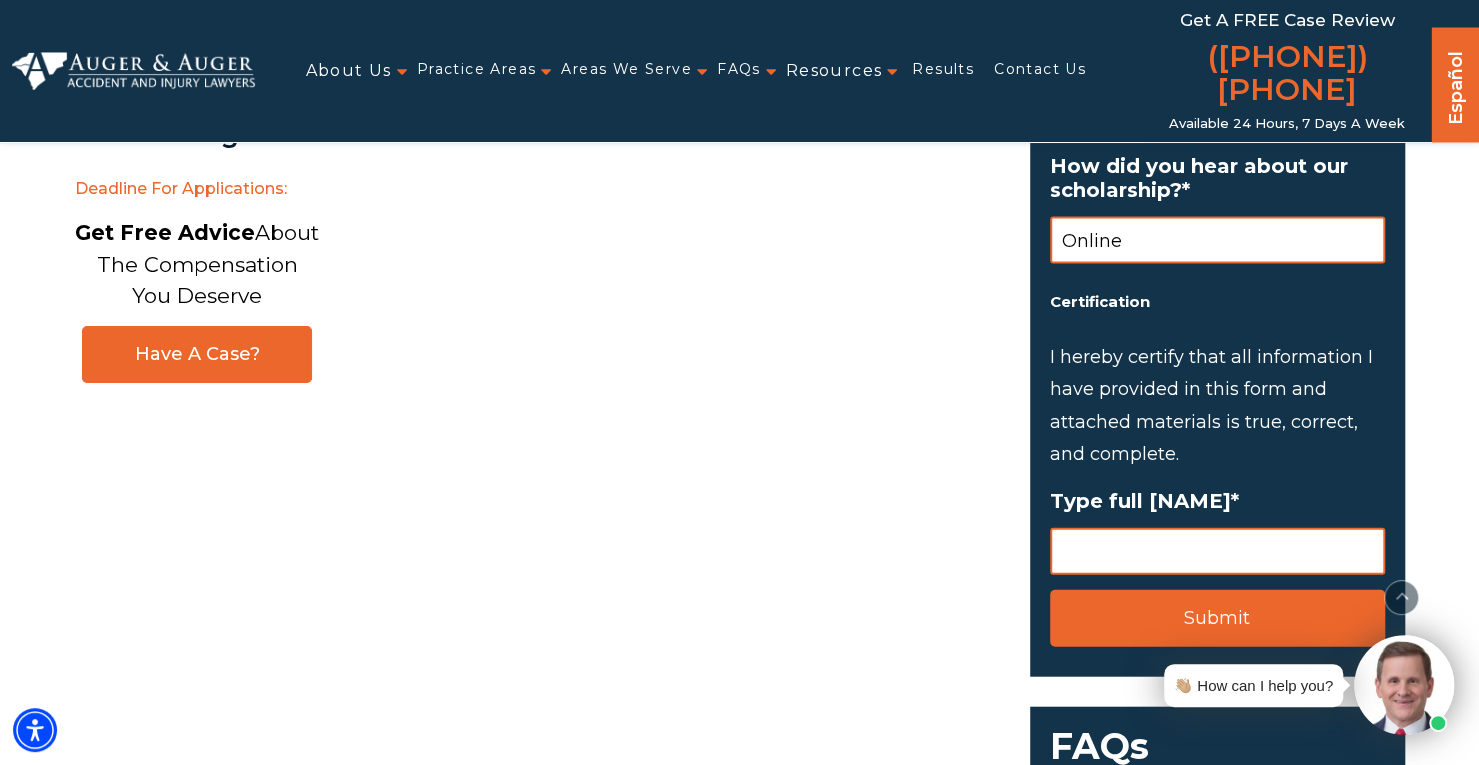 type on "Online" 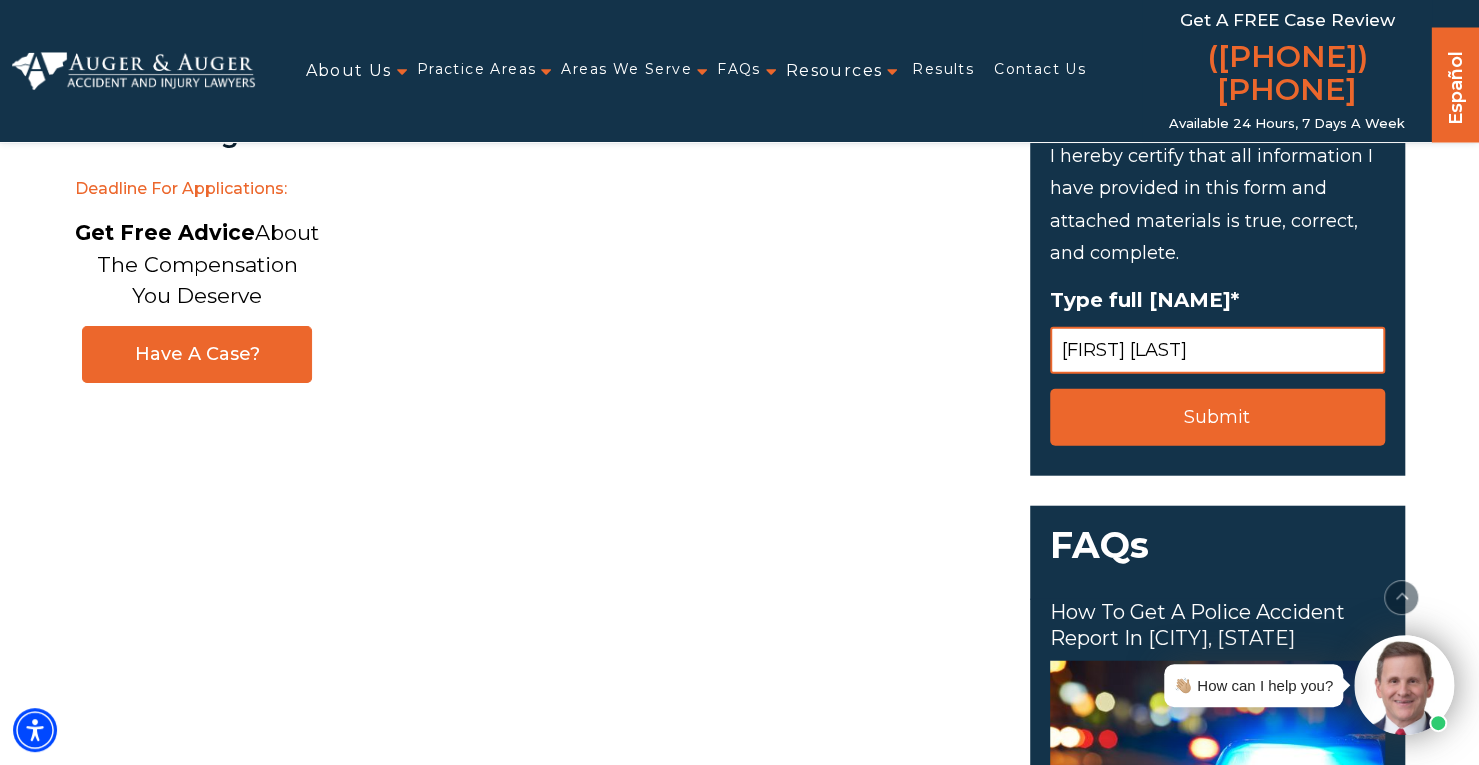 scroll, scrollTop: 2655, scrollLeft: 0, axis: vertical 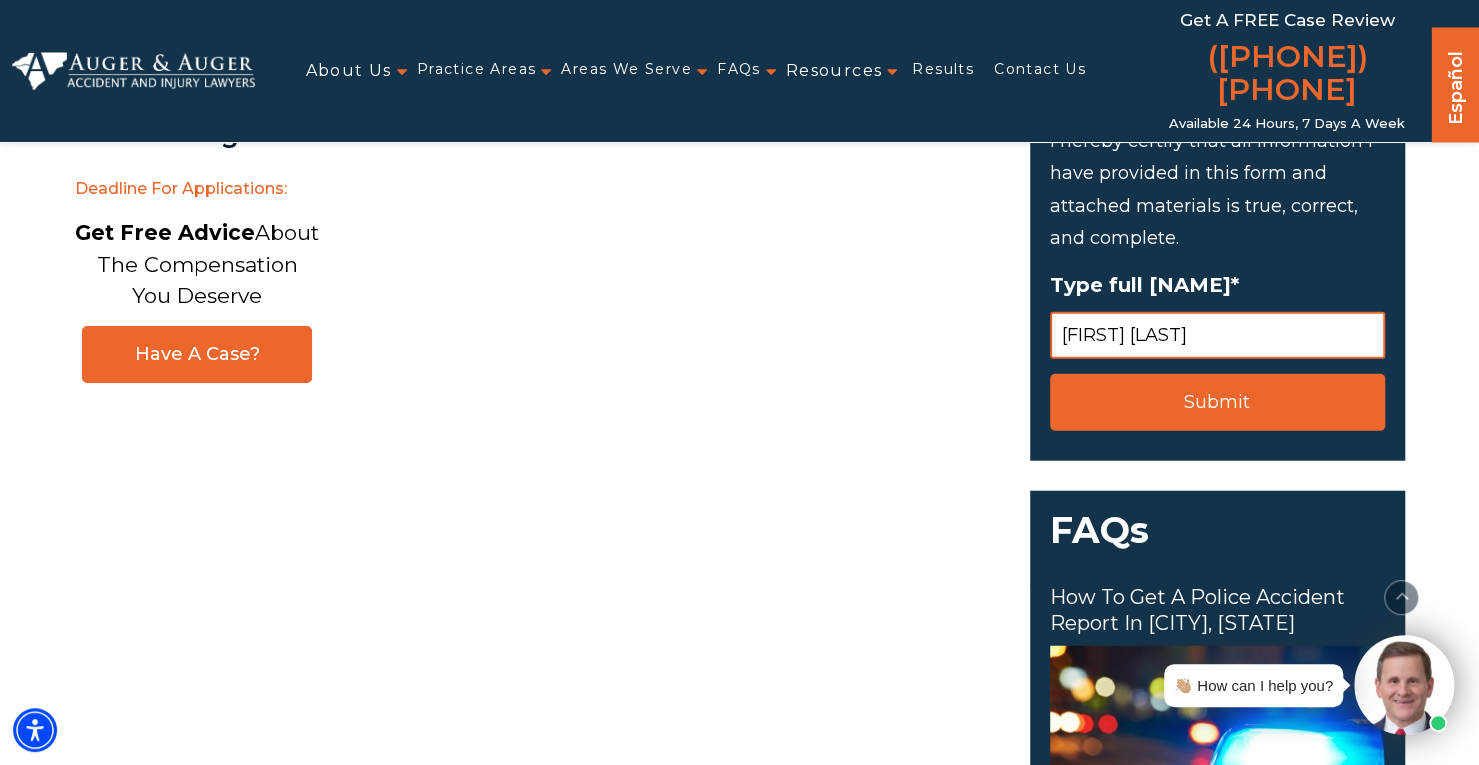 click on "Submit" at bounding box center [1217, 402] 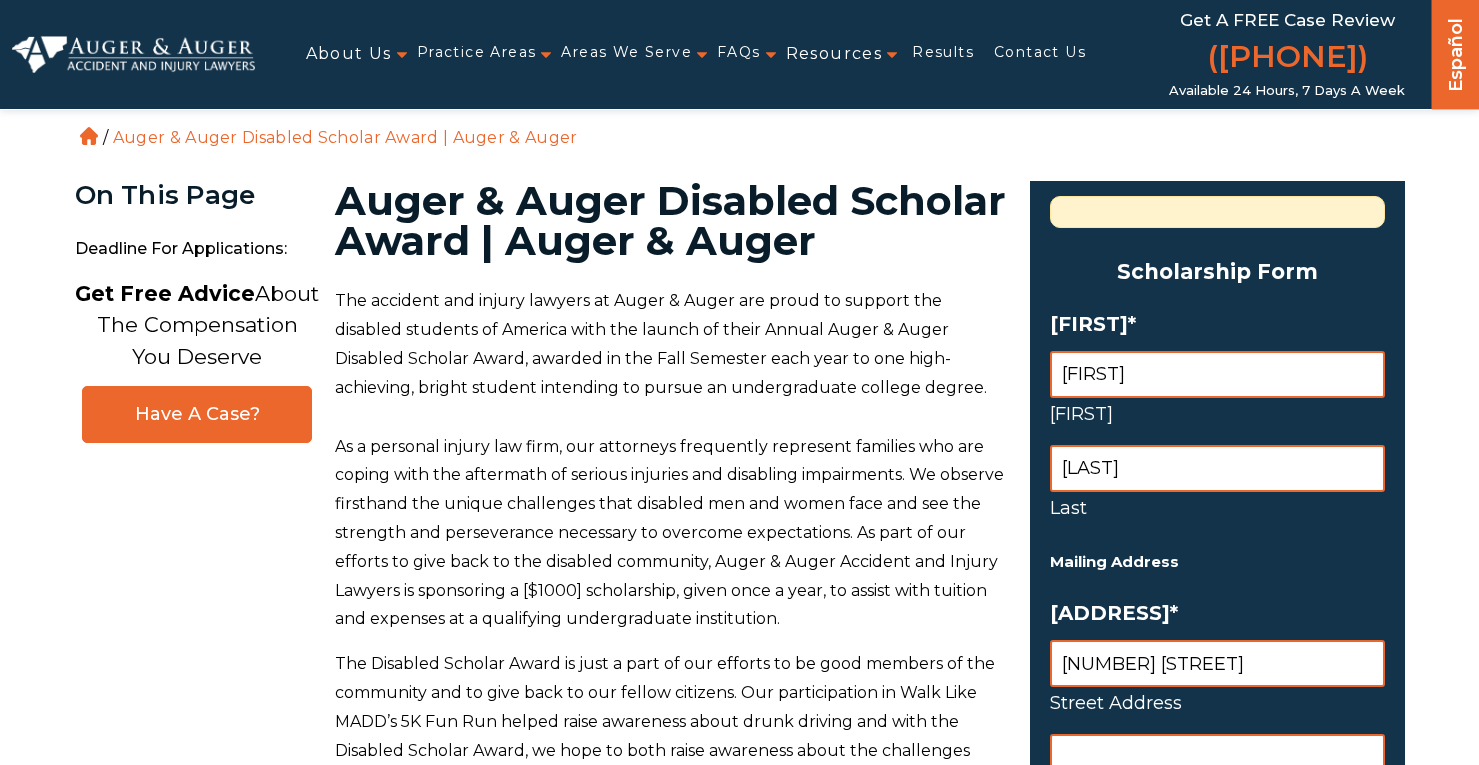 scroll, scrollTop: 0, scrollLeft: 0, axis: both 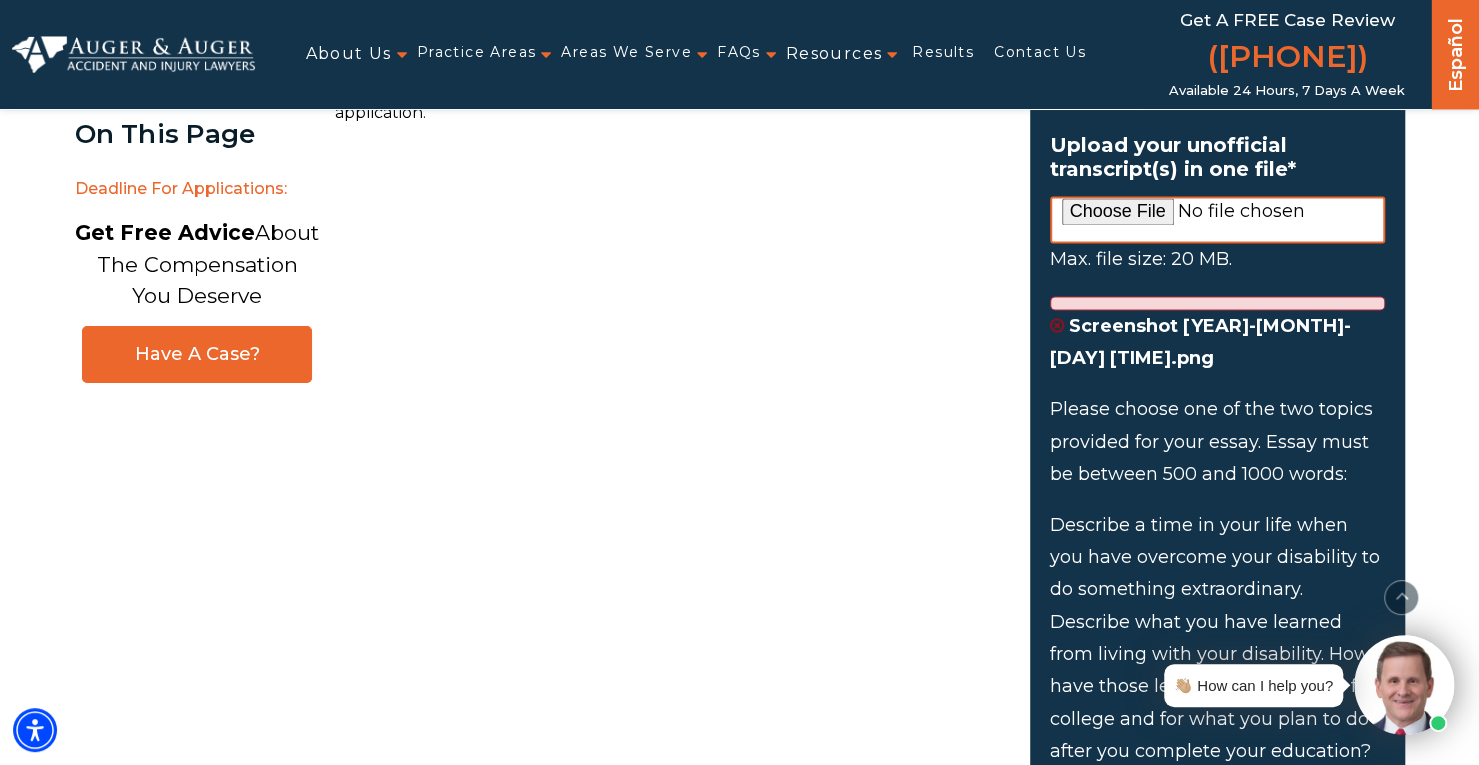 click at bounding box center (1057, 325) 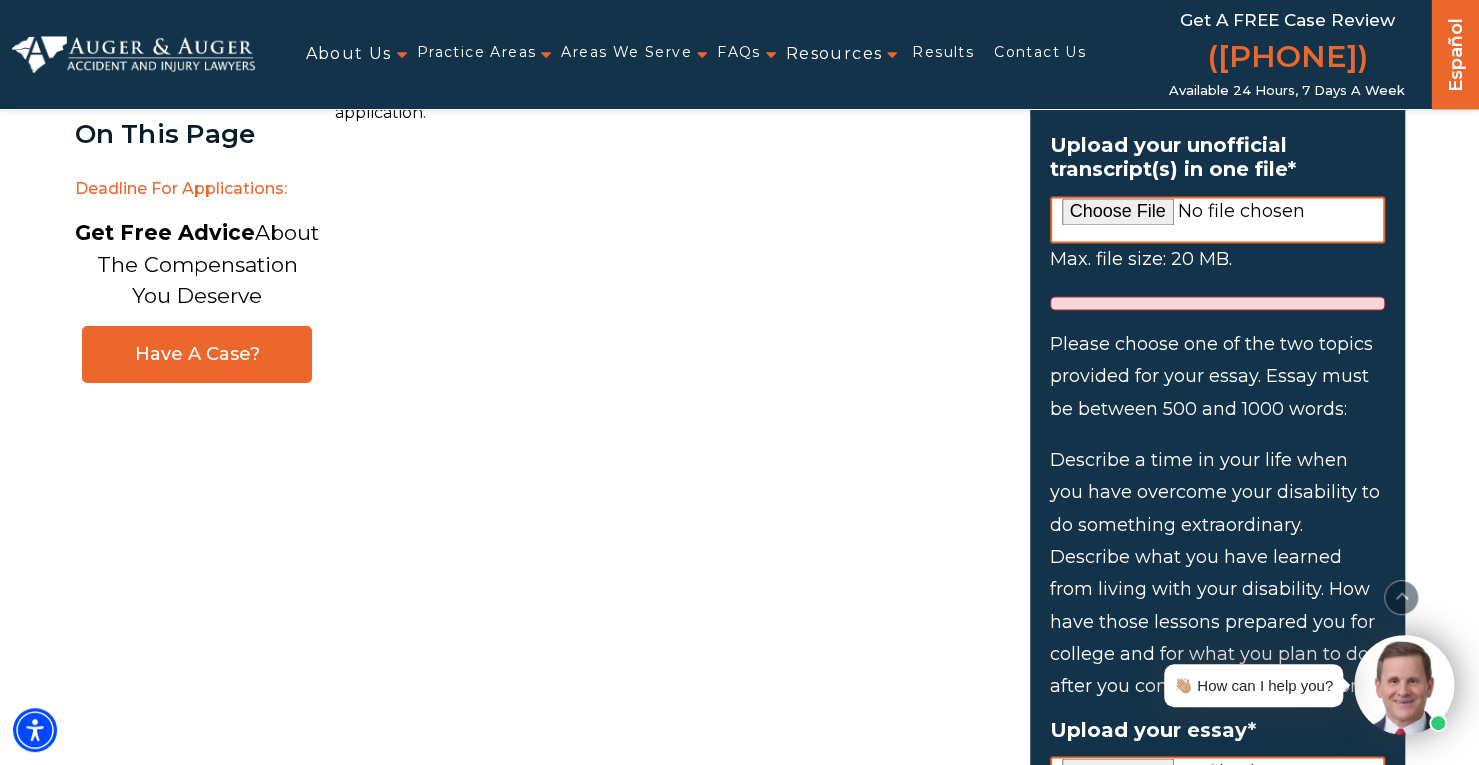 click on "Upload your unofficial transcript(s) in one file *" at bounding box center (1217, 219) 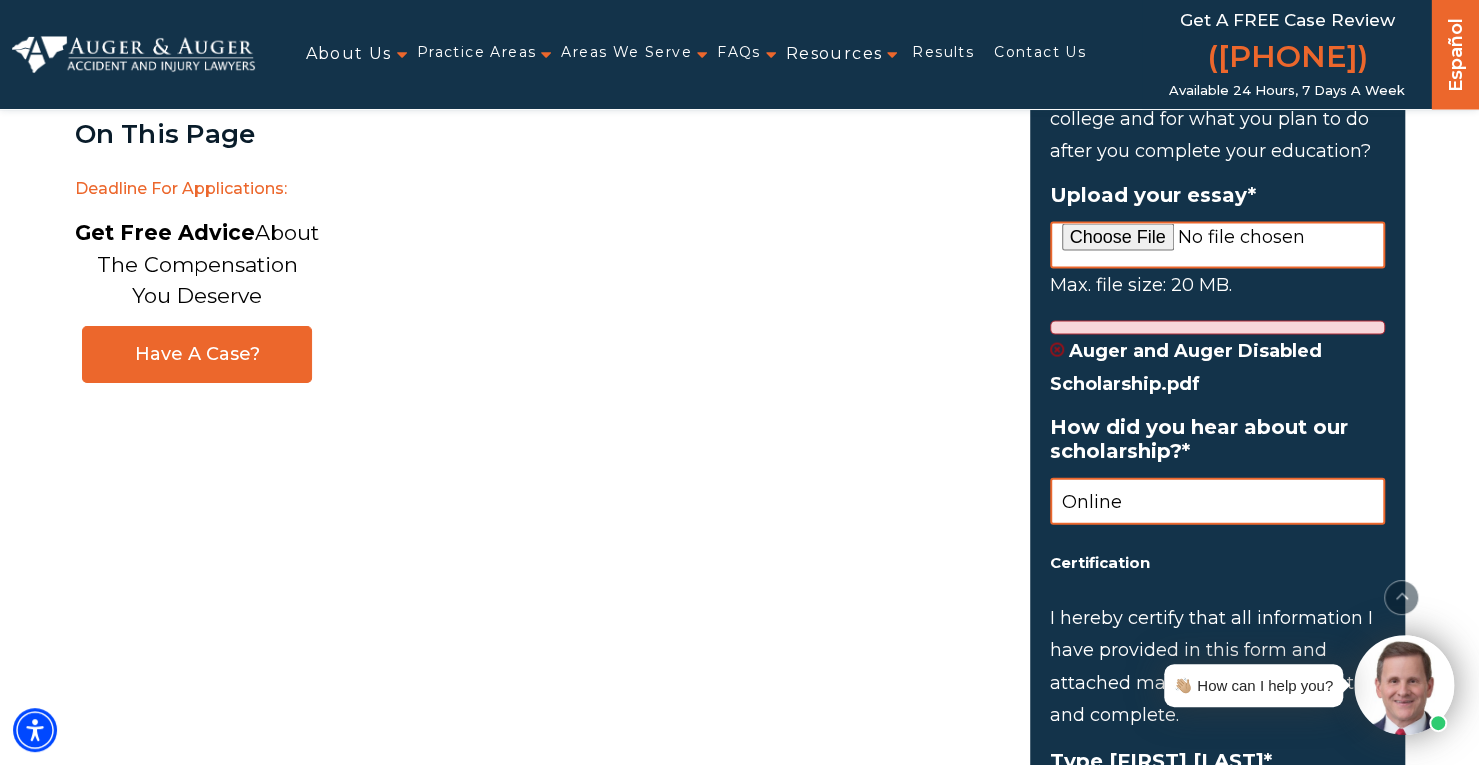 scroll, scrollTop: 2306, scrollLeft: 0, axis: vertical 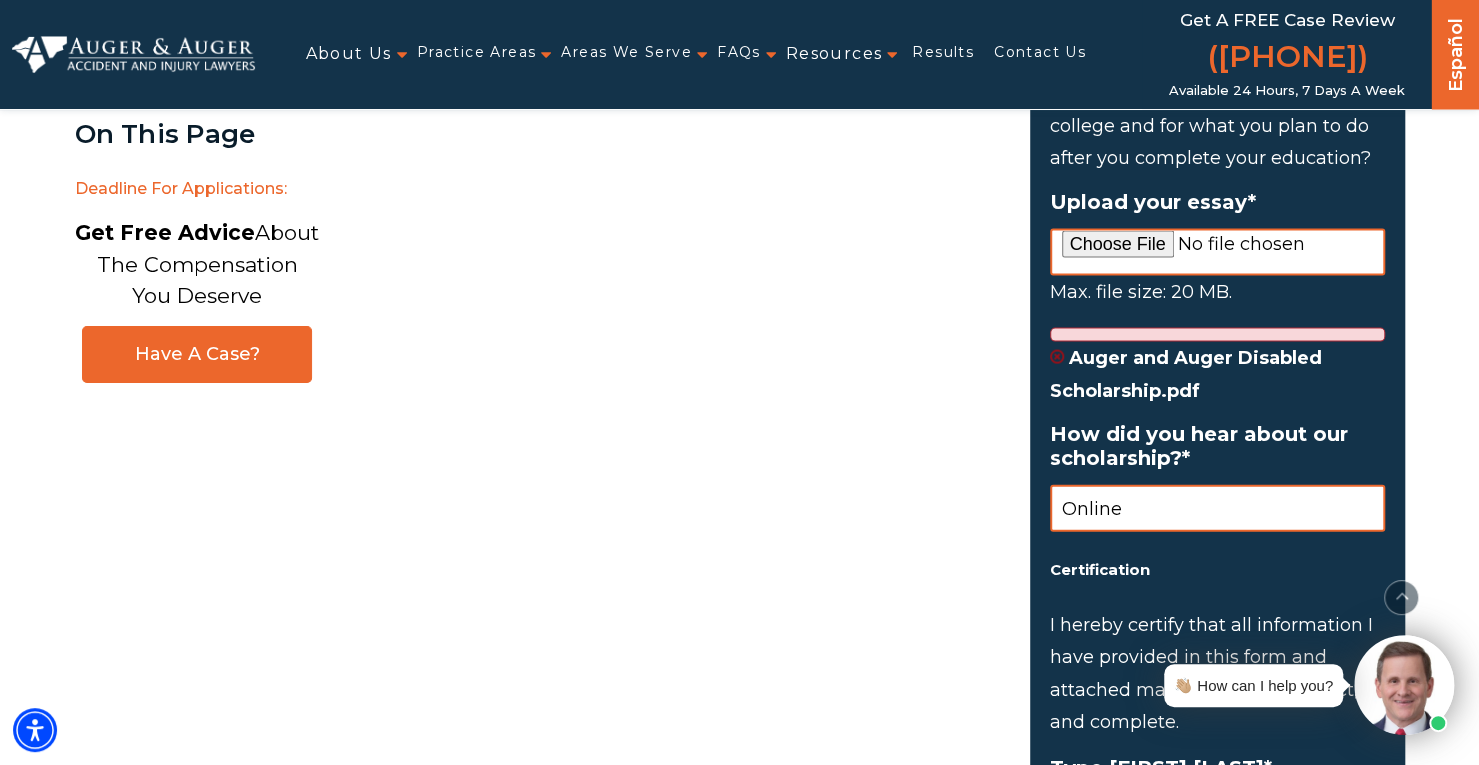 click at bounding box center (1057, 357) 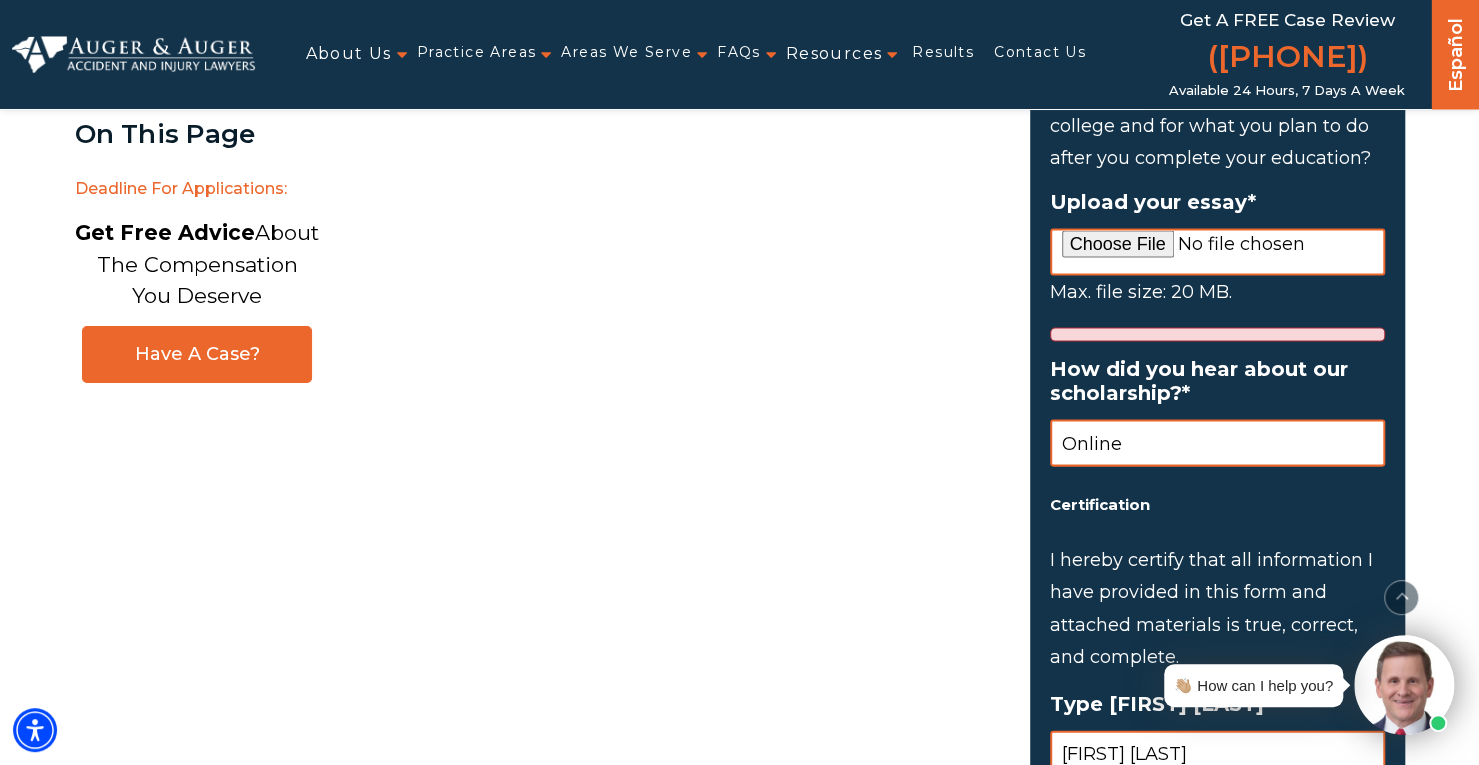 click on "Upload your essay *" at bounding box center (1217, 252) 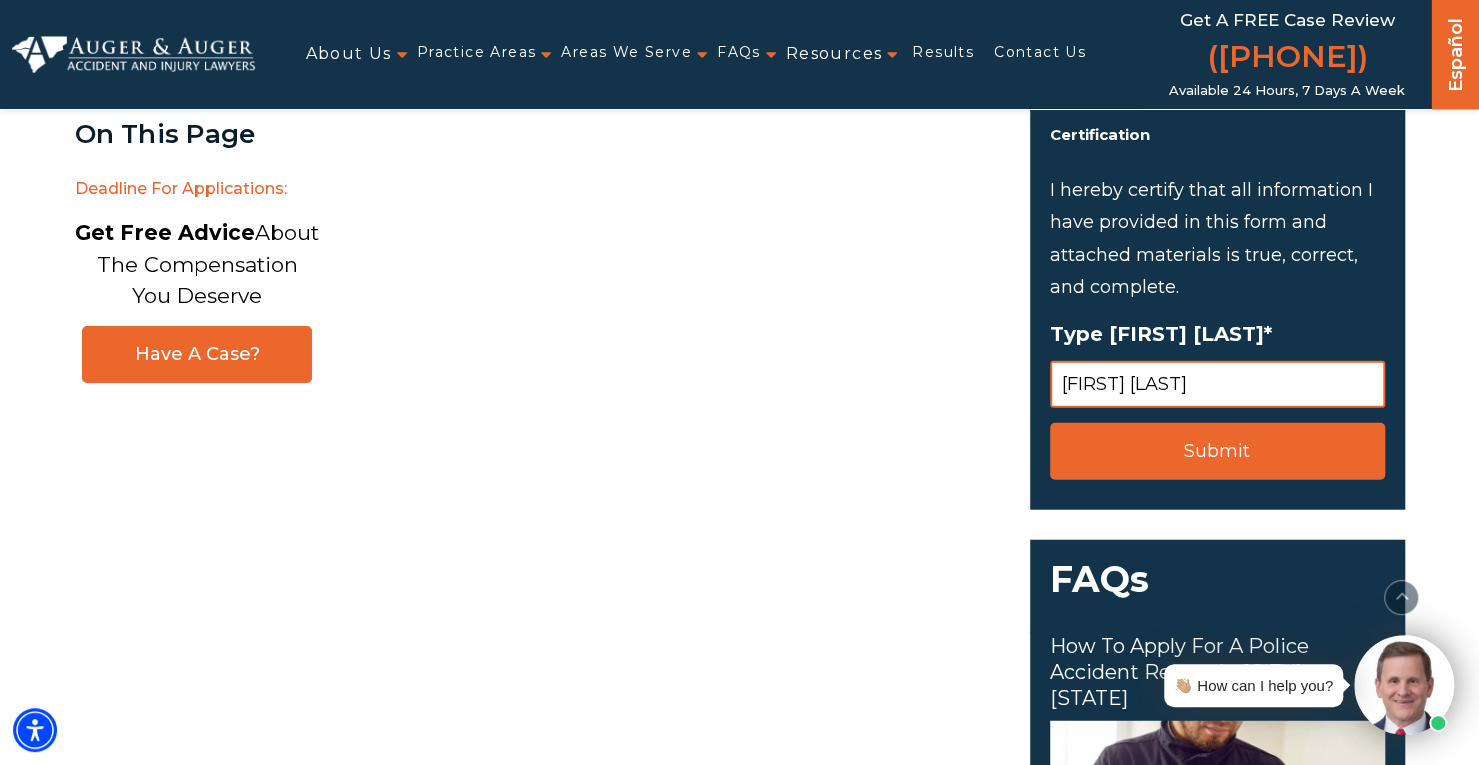 scroll, scrollTop: 2647, scrollLeft: 0, axis: vertical 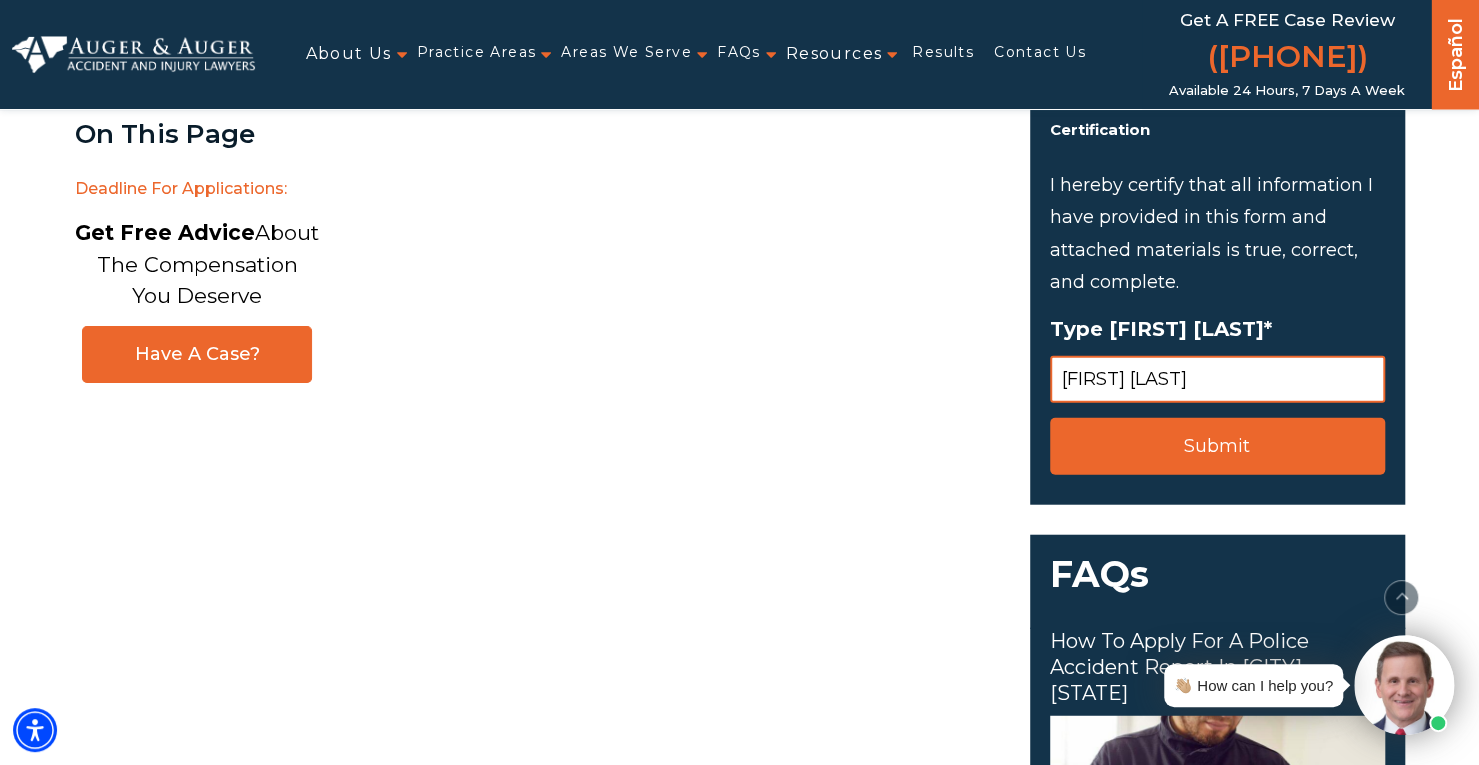 click on "Submit" at bounding box center (1217, 446) 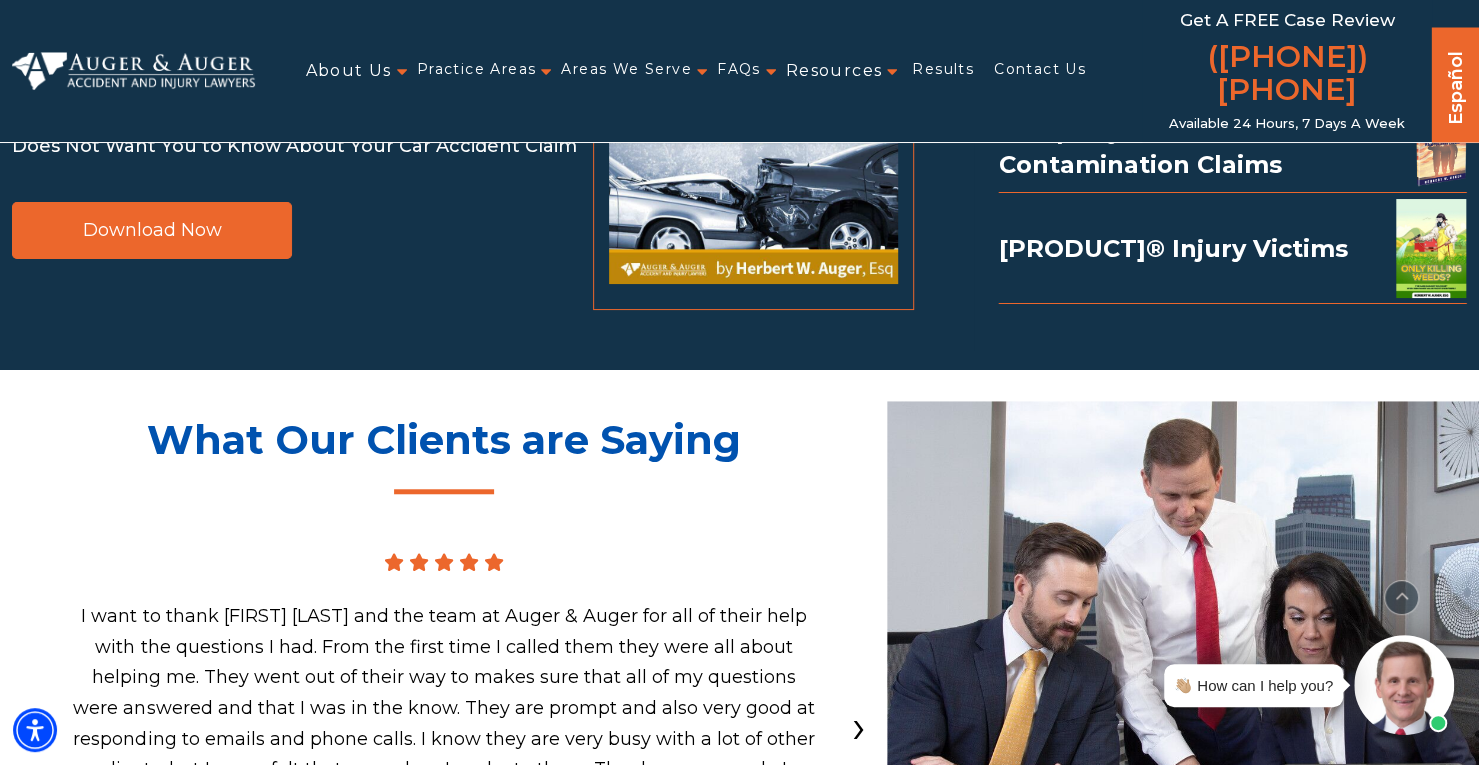 scroll, scrollTop: 738, scrollLeft: 0, axis: vertical 